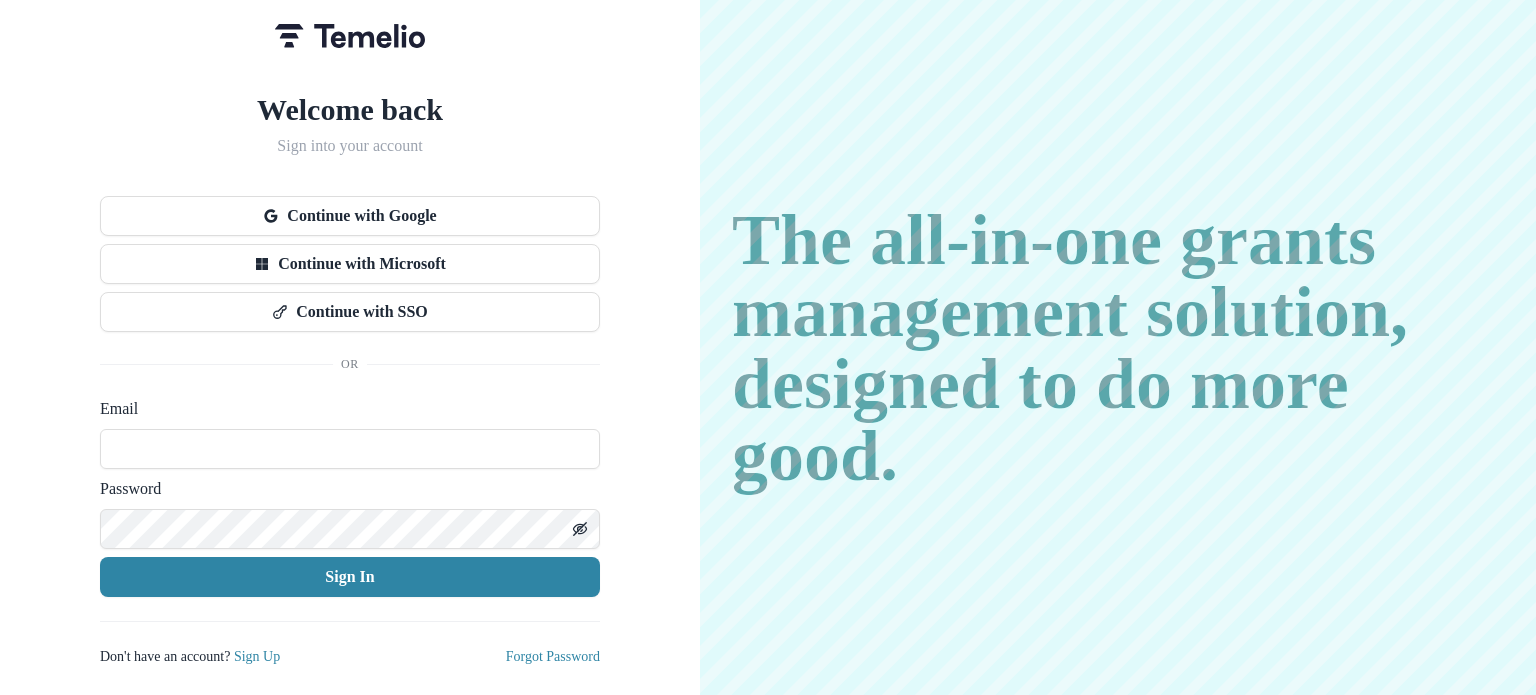 scroll, scrollTop: 0, scrollLeft: 0, axis: both 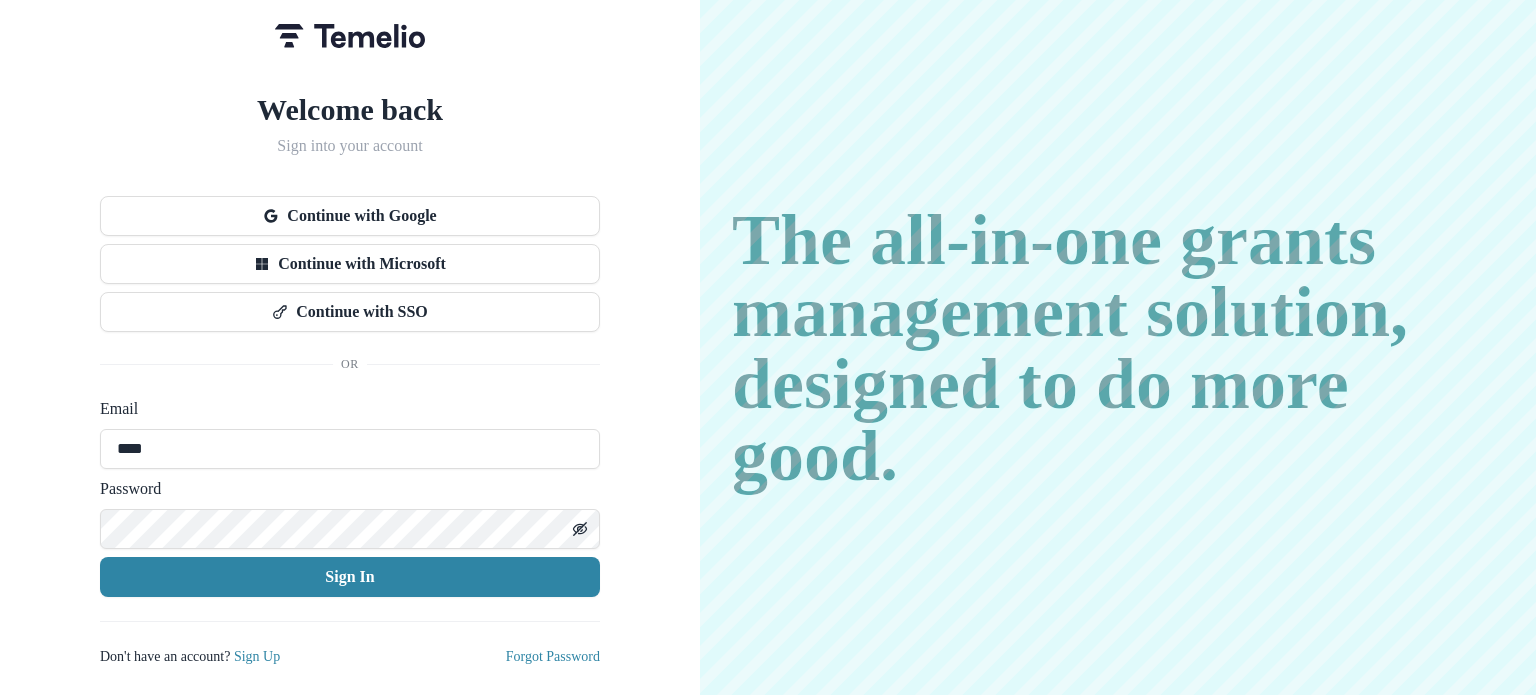 type on "**********" 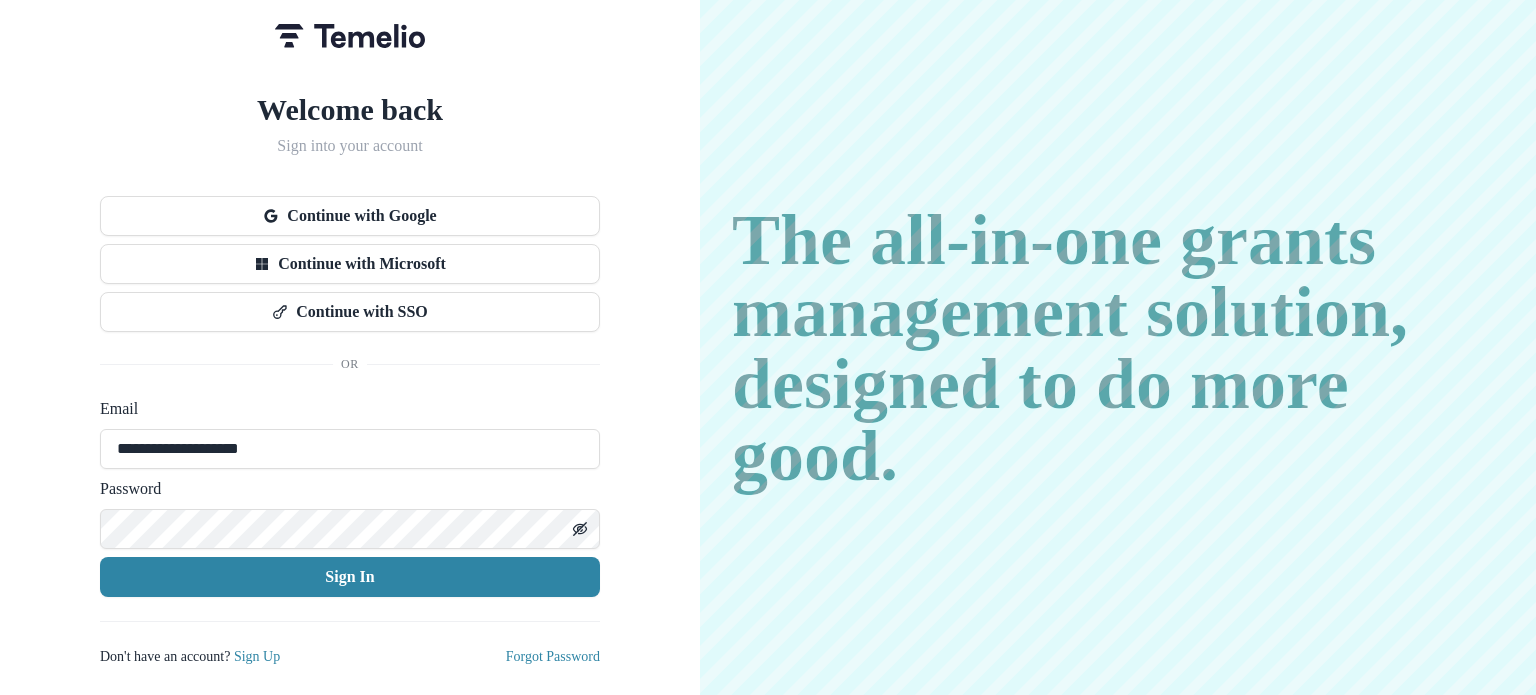click on "Sign In" at bounding box center (350, 577) 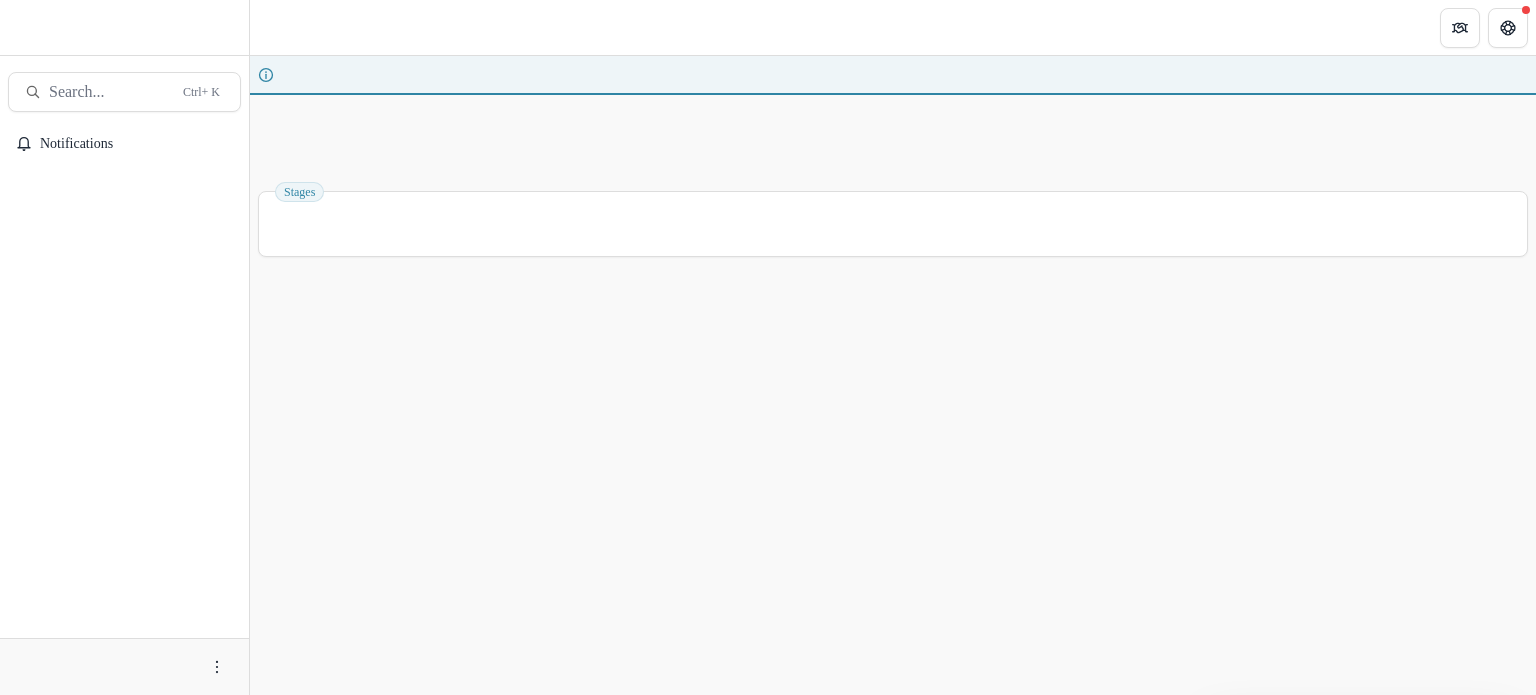 scroll, scrollTop: 0, scrollLeft: 0, axis: both 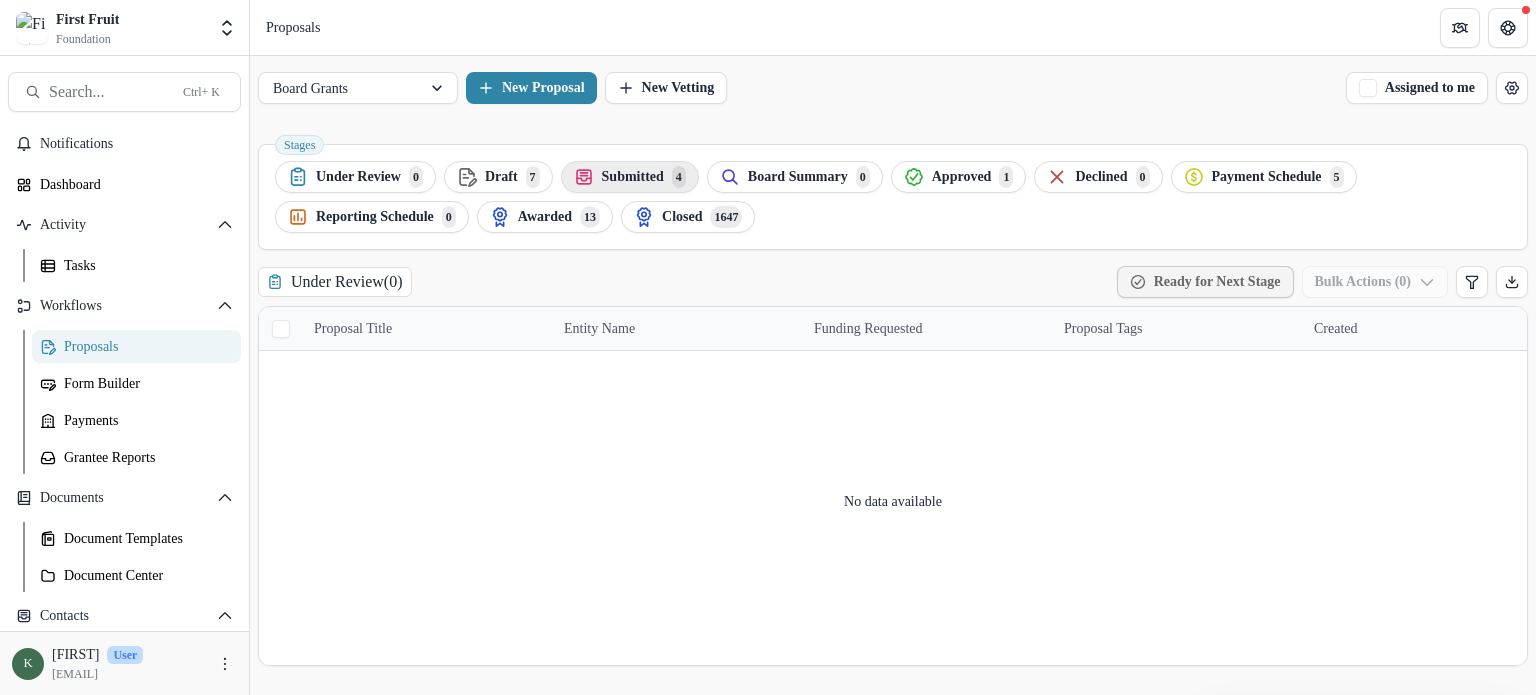 click on "Submitted" at bounding box center [358, 177] 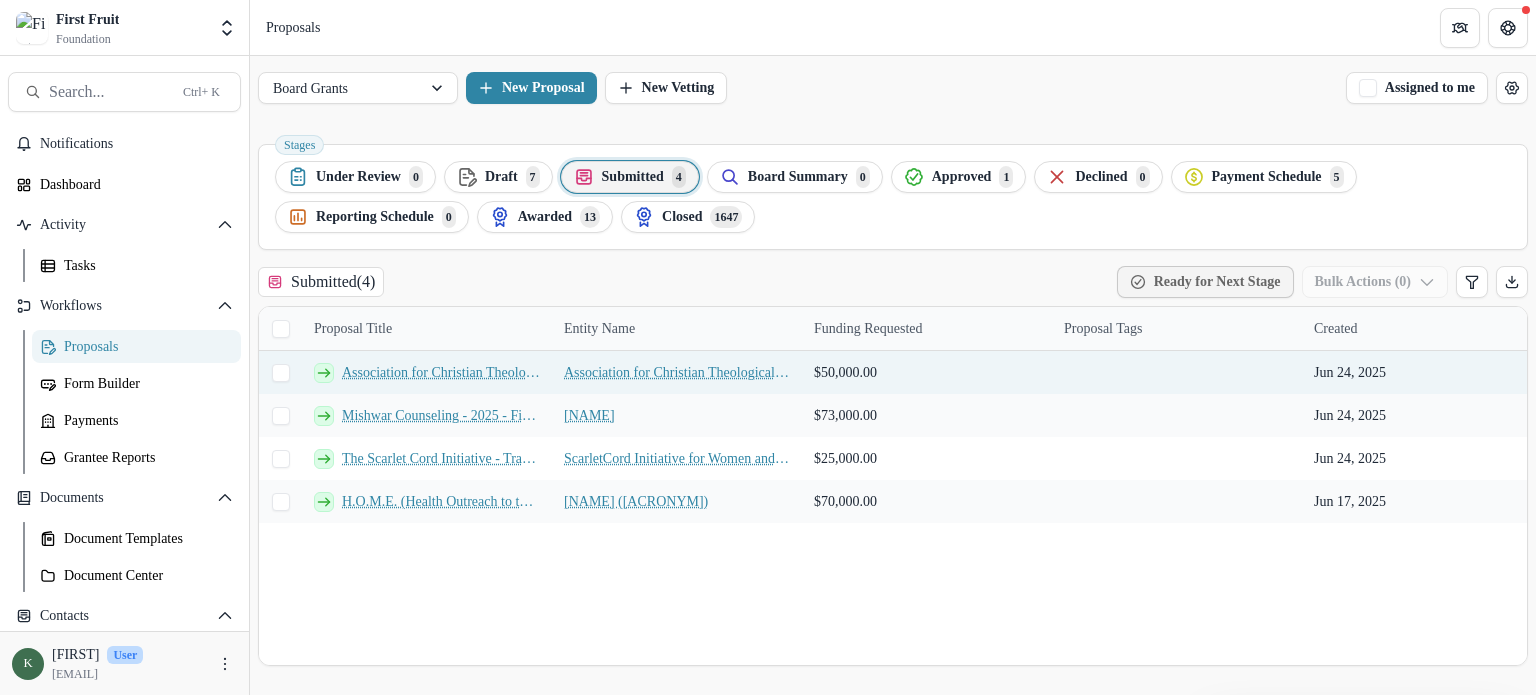 click on "Association for Christian Theological Education in Africa - 2025 - First Fruit Board Grant Application Form" at bounding box center (441, 372) 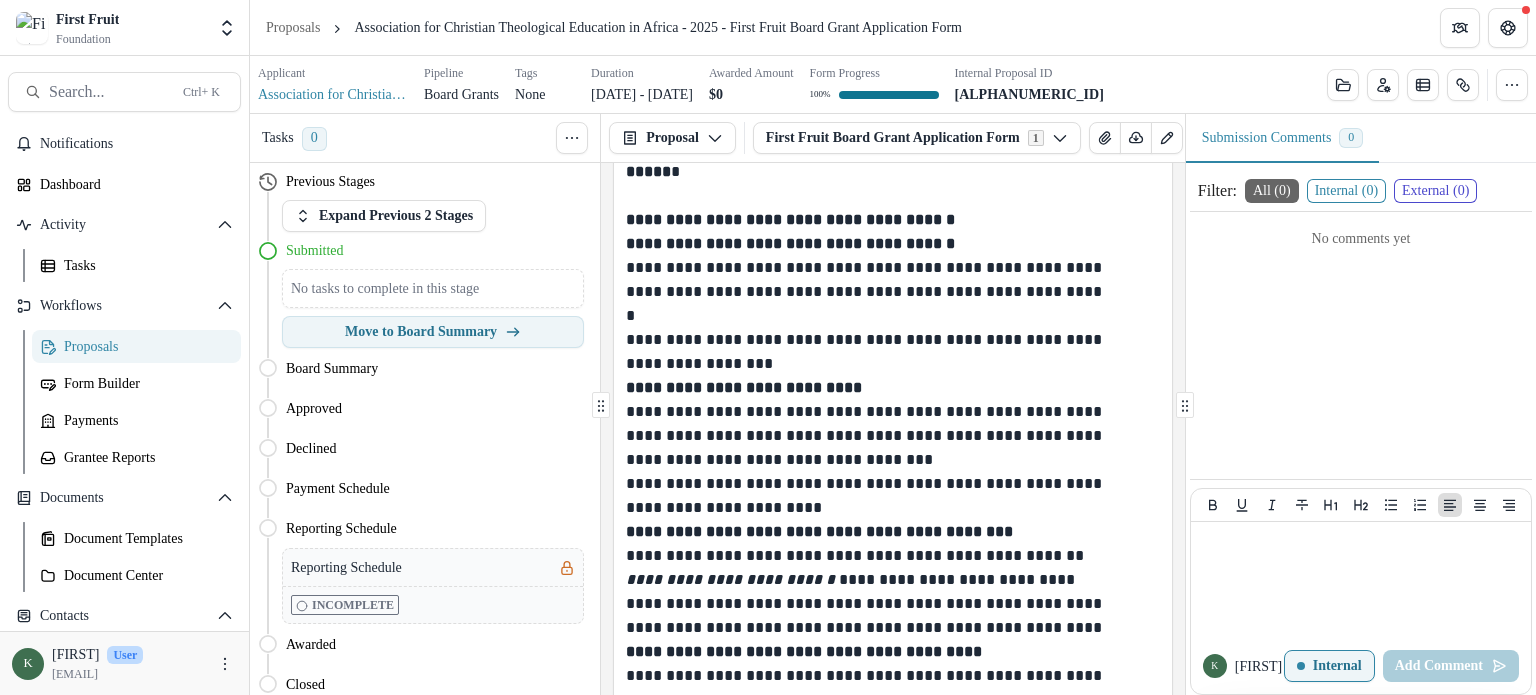 scroll, scrollTop: 2085, scrollLeft: 0, axis: vertical 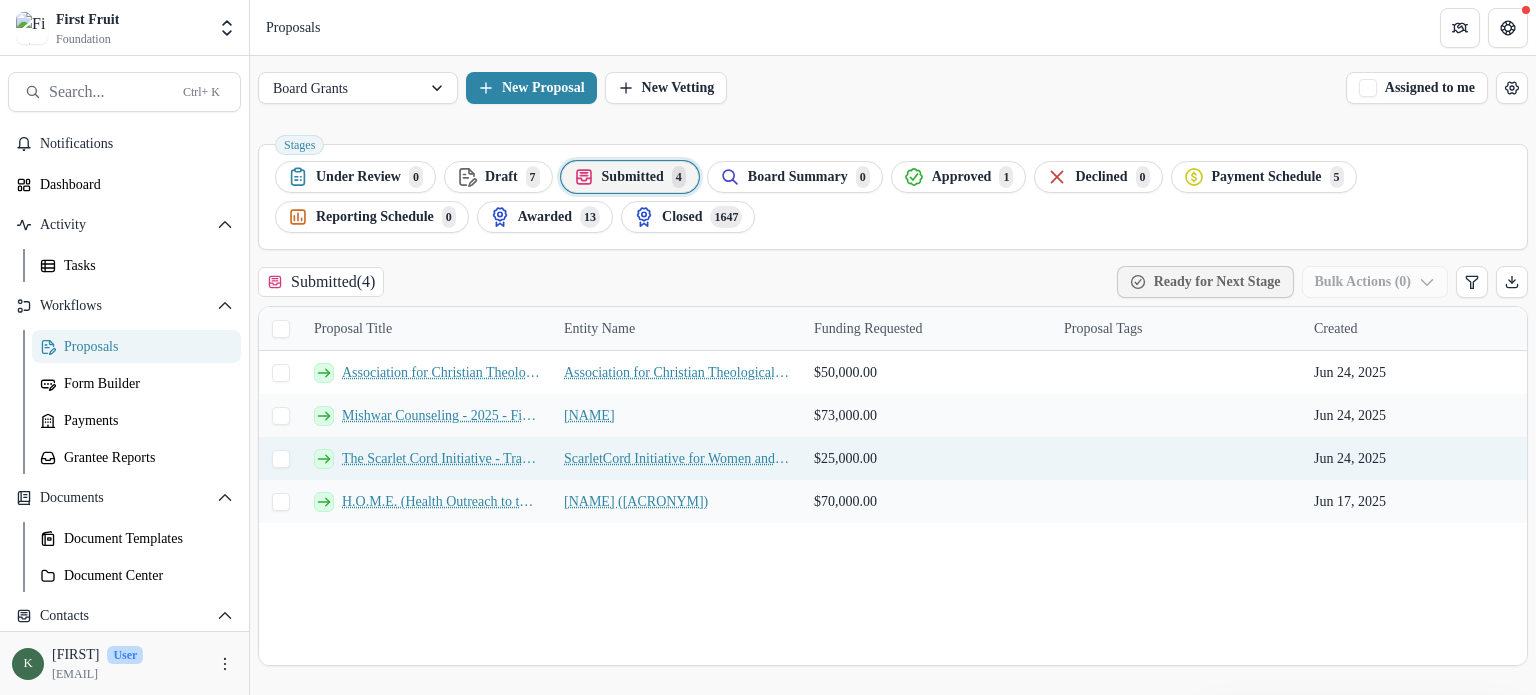 click on "The Scarlet Cord Initiative - Trauma Resilience and Sustainable Empowerment (TRASE 2025) - First Fruit Board Grant Application Form" at bounding box center (441, 458) 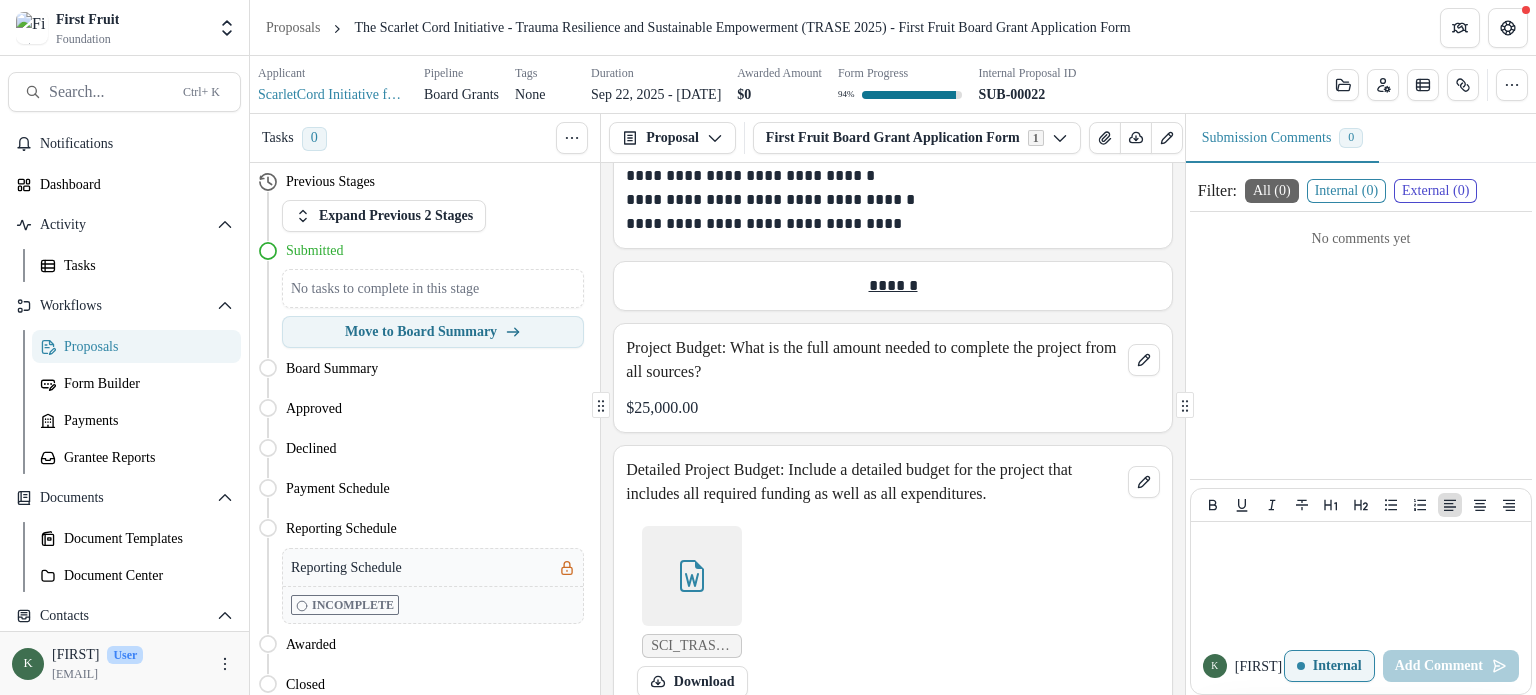 scroll, scrollTop: 5469, scrollLeft: 0, axis: vertical 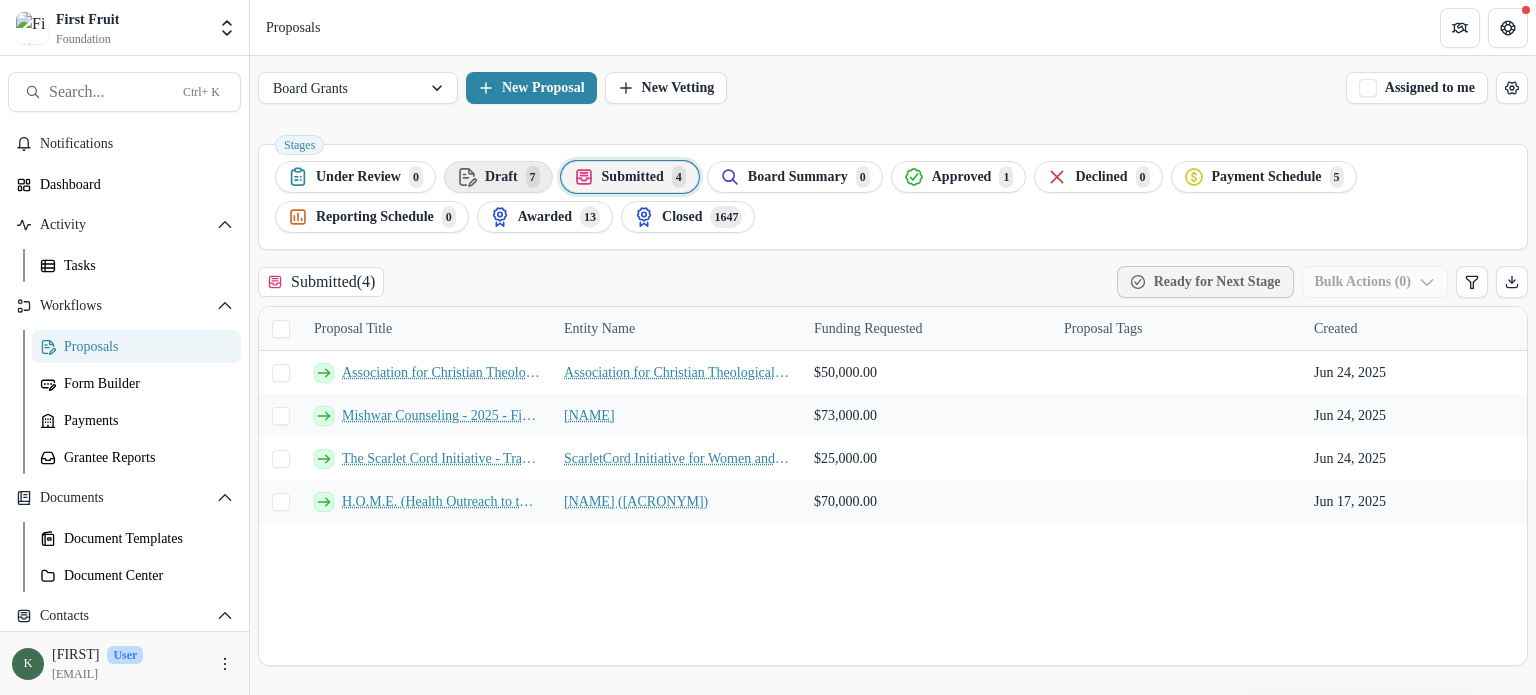 click on "Draft" at bounding box center (358, 177) 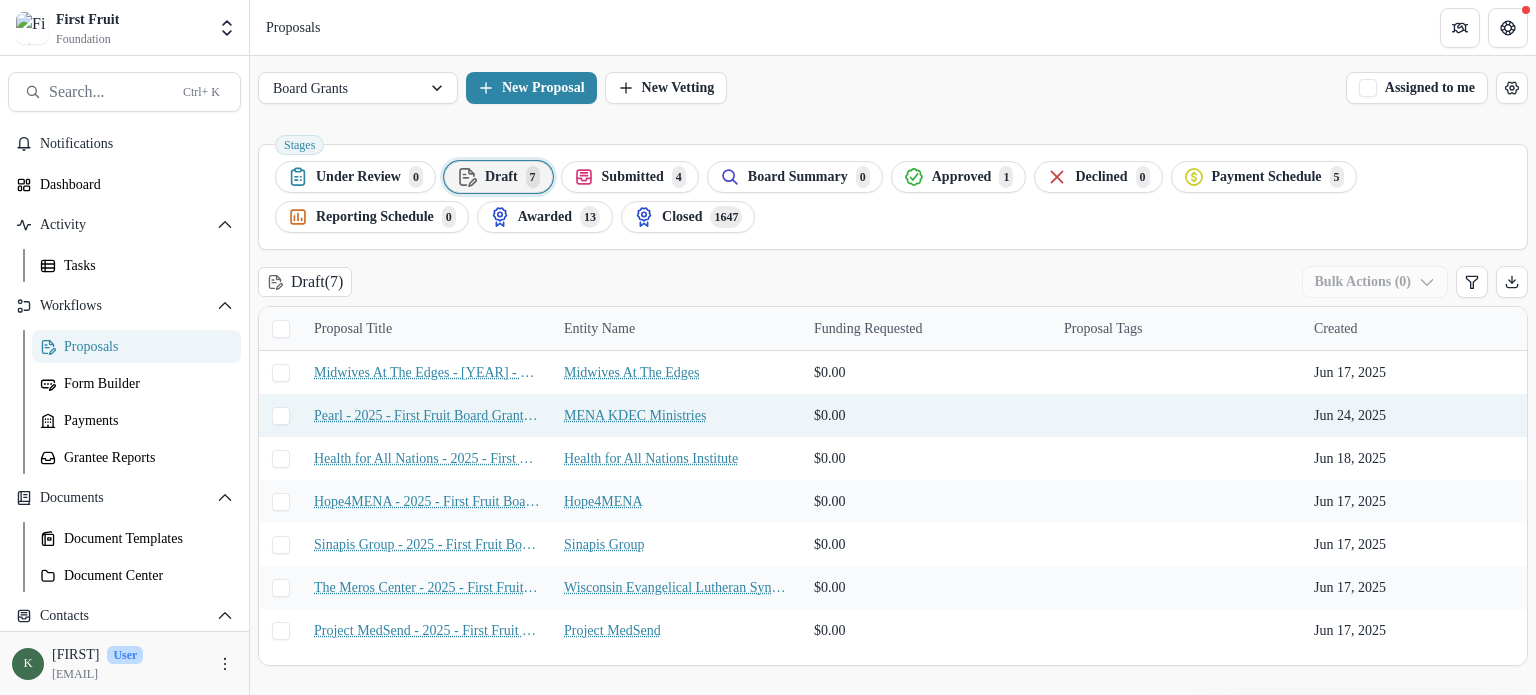 click on "Pearl - 2025 - First Fruit Board Grant Application Form" at bounding box center [427, 415] 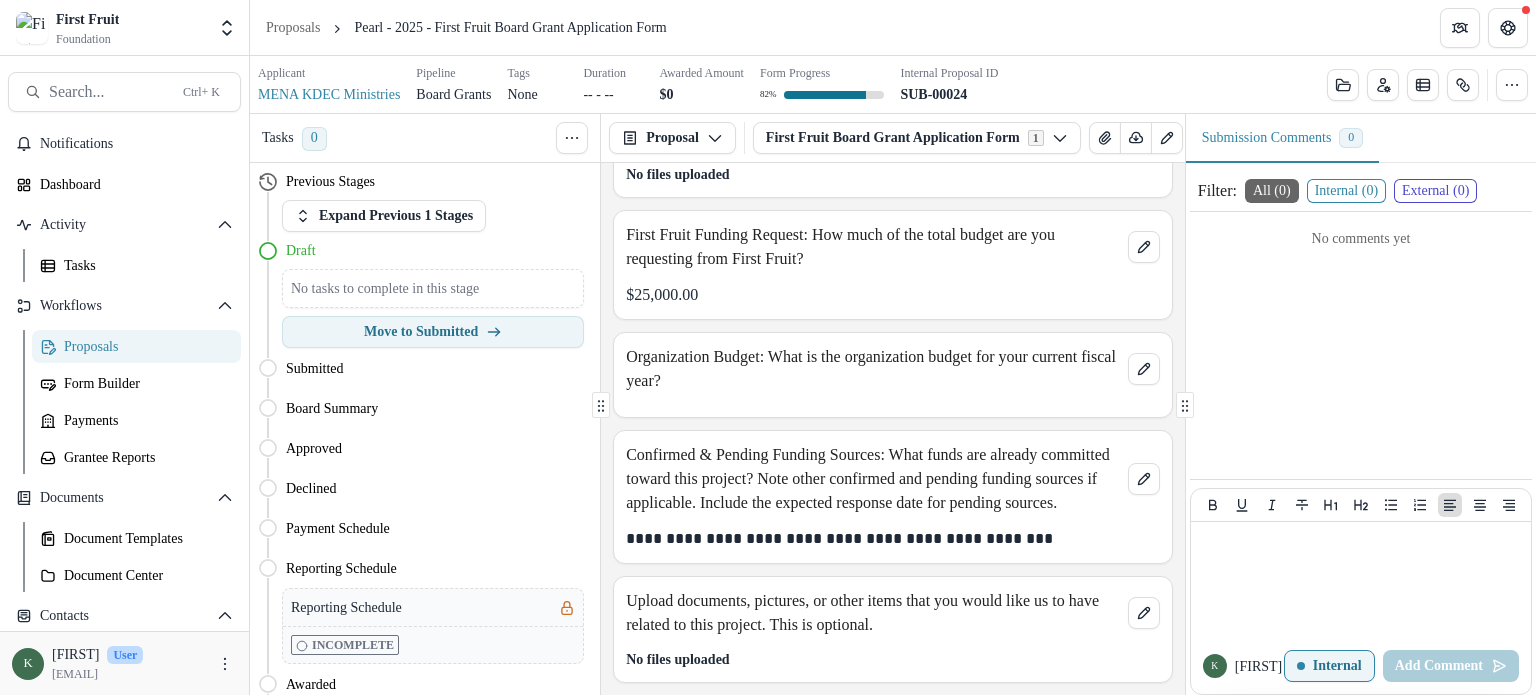 scroll, scrollTop: 9357, scrollLeft: 0, axis: vertical 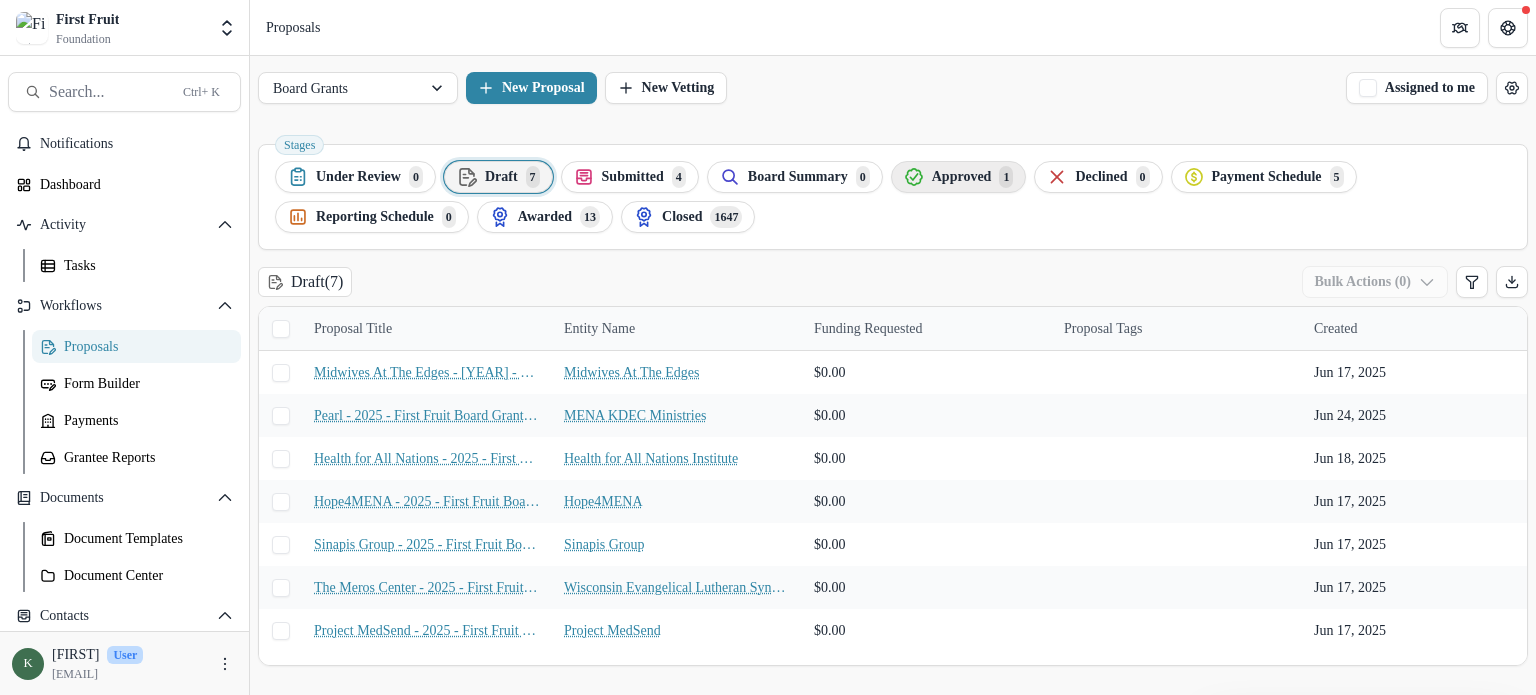 click on "Approved" at bounding box center (358, 177) 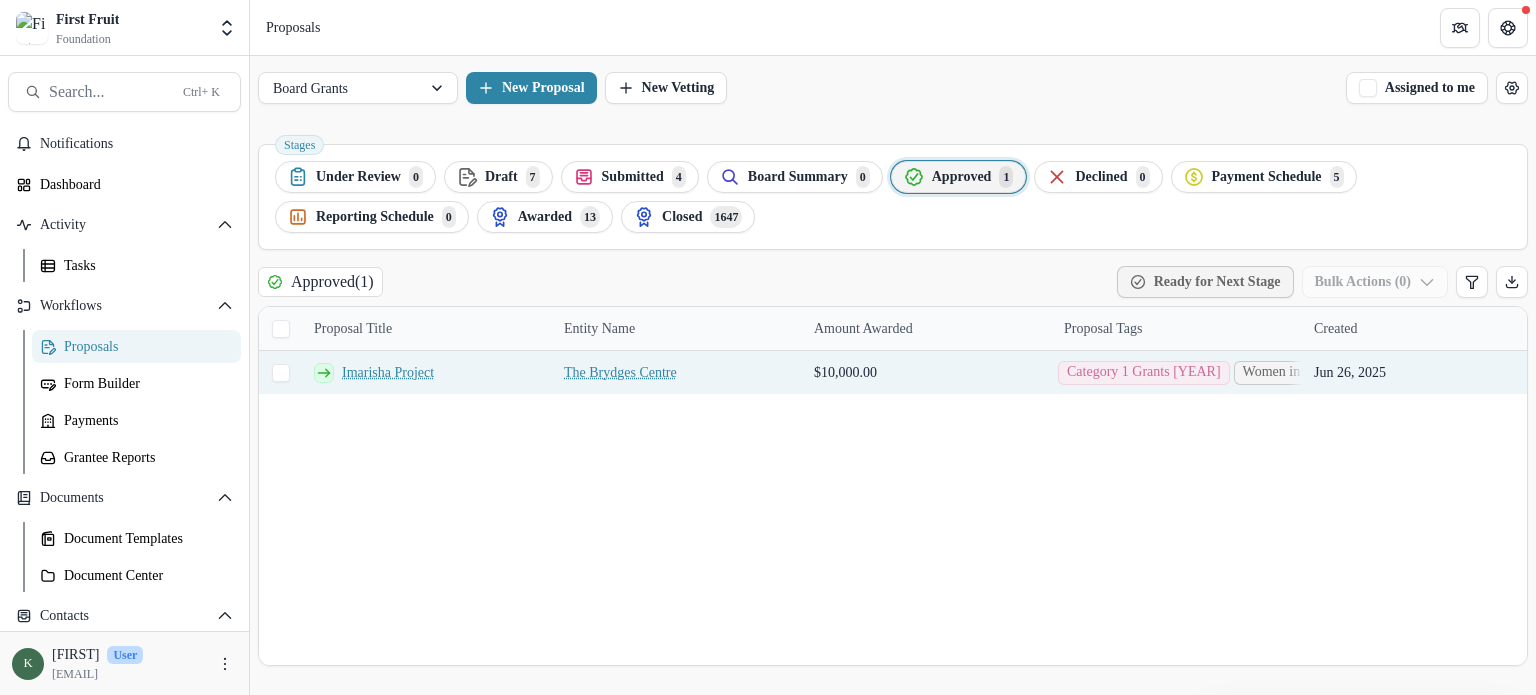 click on "Imarisha Project" at bounding box center [388, 372] 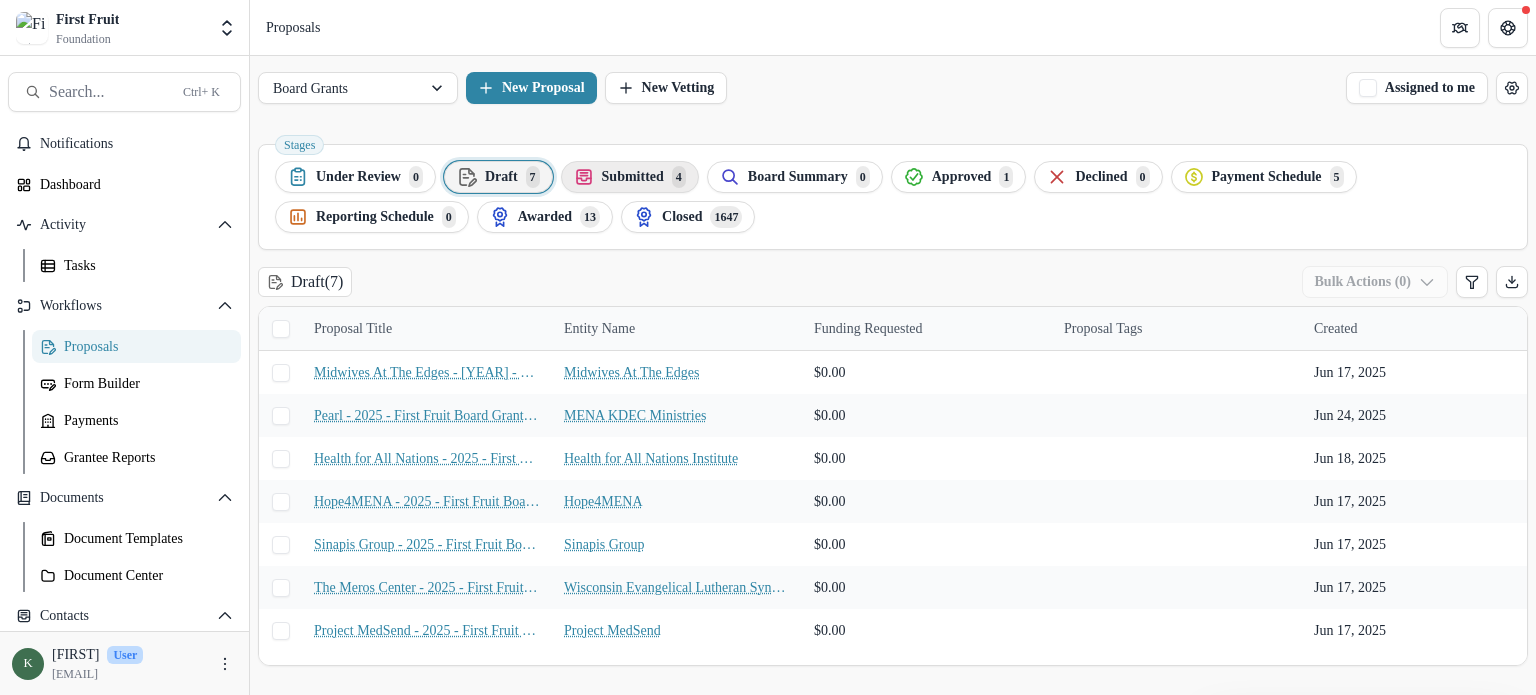 click on "Submitted 4" at bounding box center (355, 177) 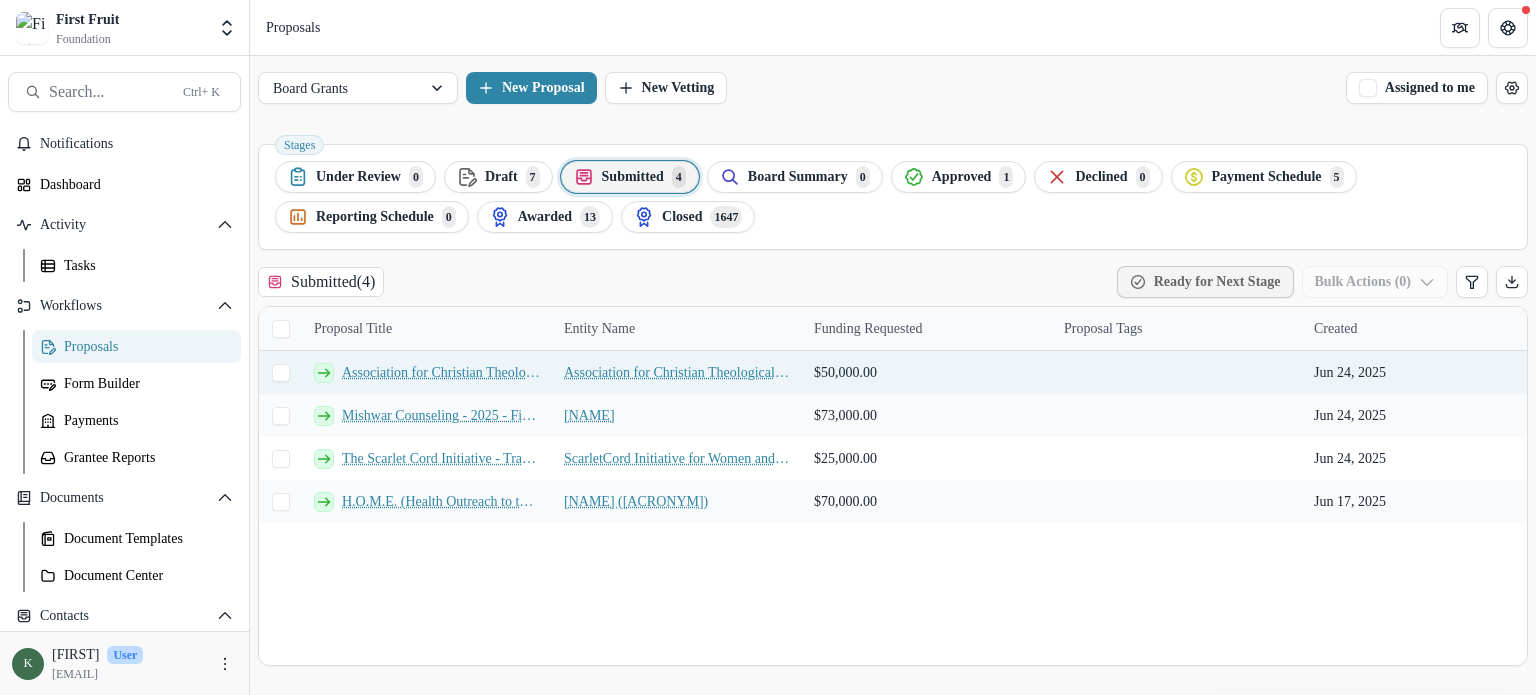 click on "Association for Christian Theological Education in Africa" at bounding box center [677, 372] 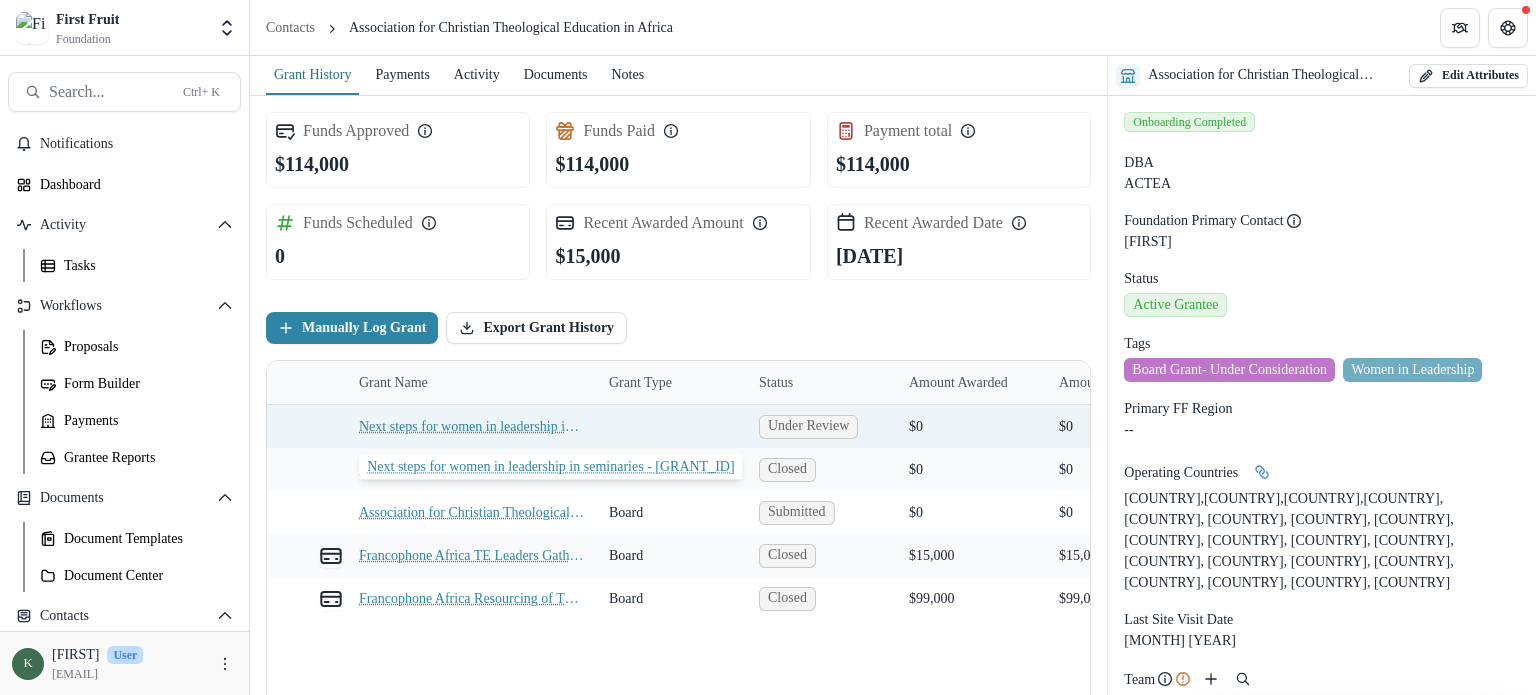 click on "Next steps for women in leadership in seminaries - [GRANT_ID]" at bounding box center (472, 426) 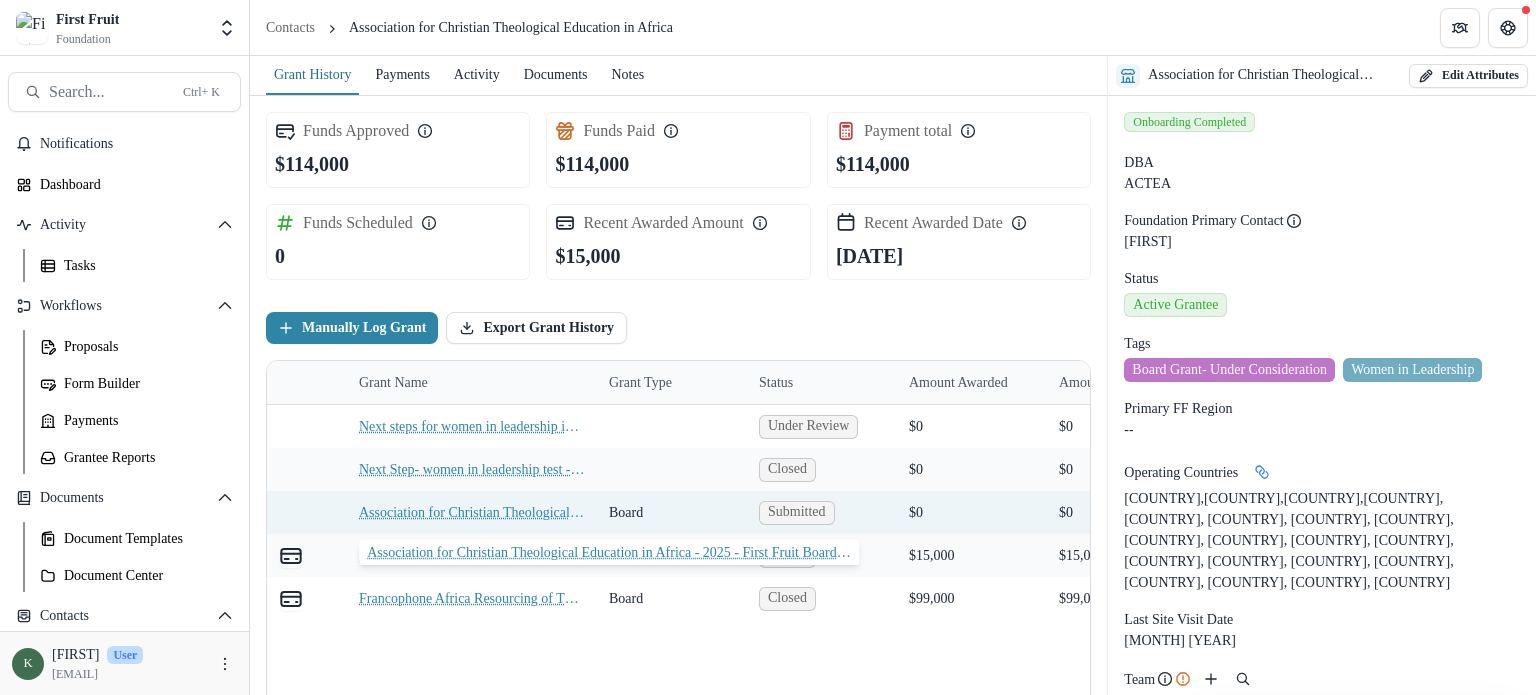 click on "Association for Christian Theological Education in Africa - 2025 - First Fruit Board Grant Application Form" at bounding box center [472, 512] 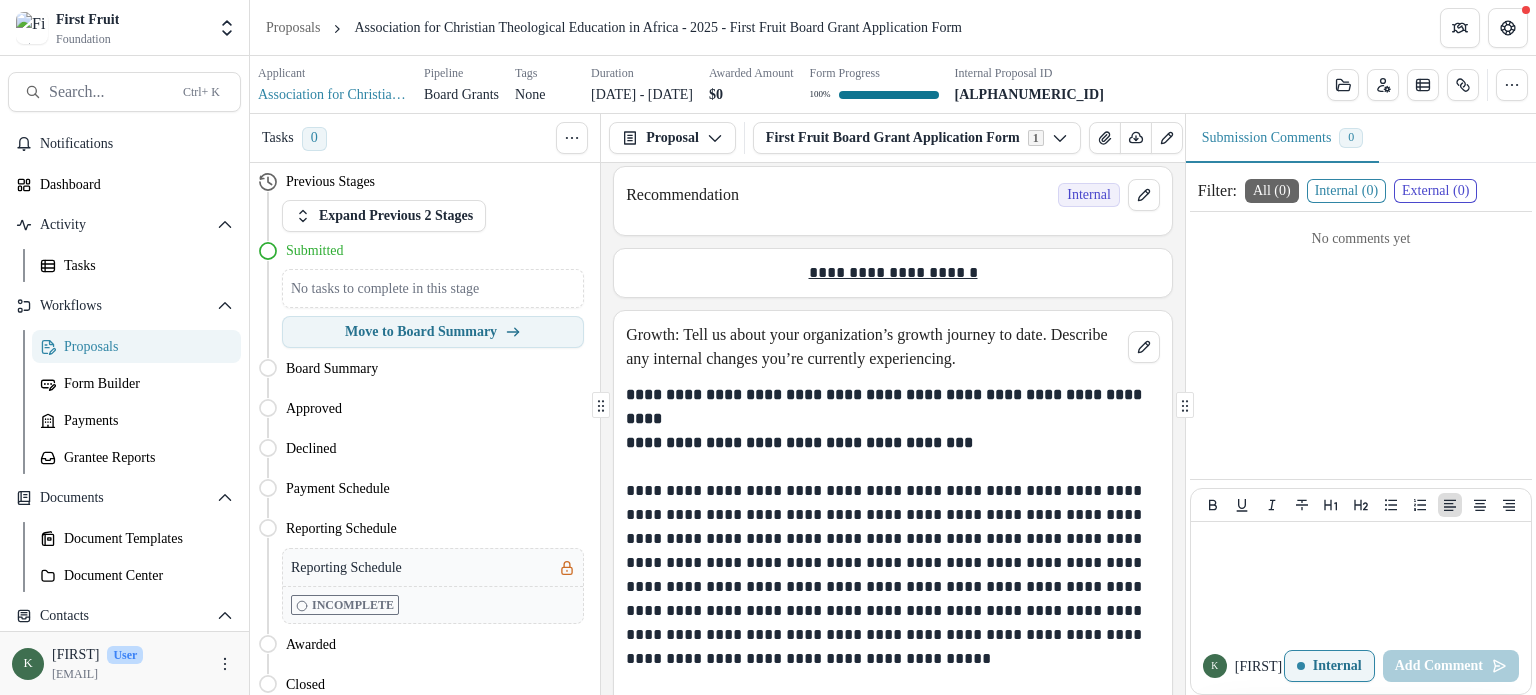 scroll, scrollTop: 347, scrollLeft: 0, axis: vertical 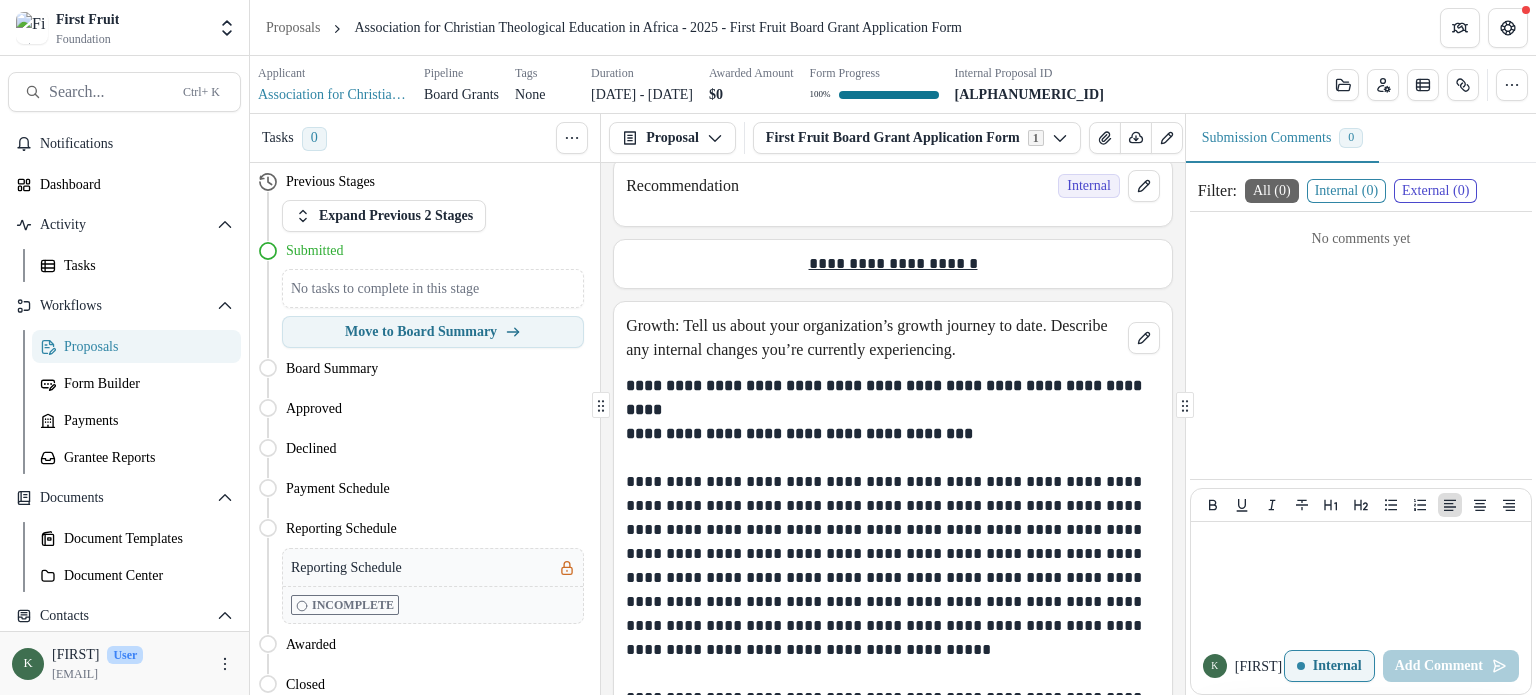 click on "**********" at bounding box center [890, 566] 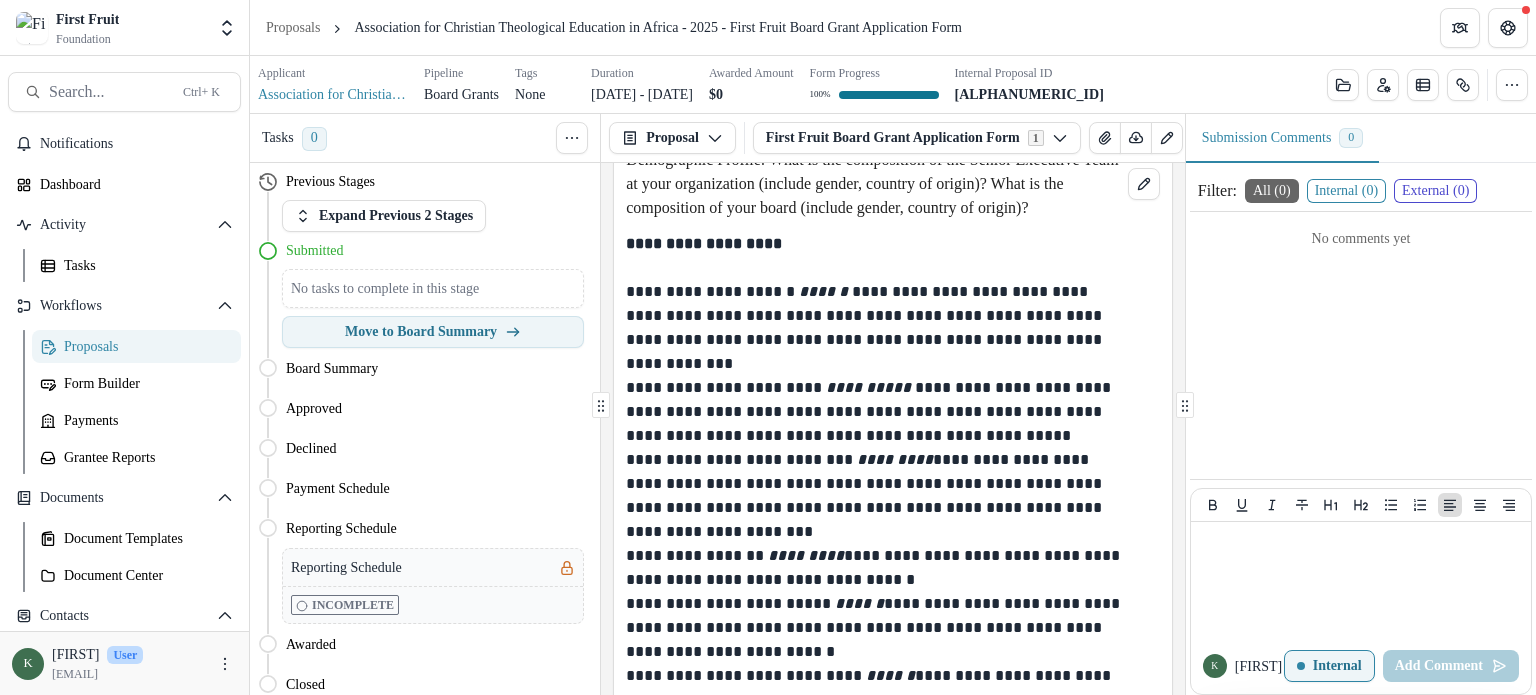 scroll, scrollTop: 4068, scrollLeft: 0, axis: vertical 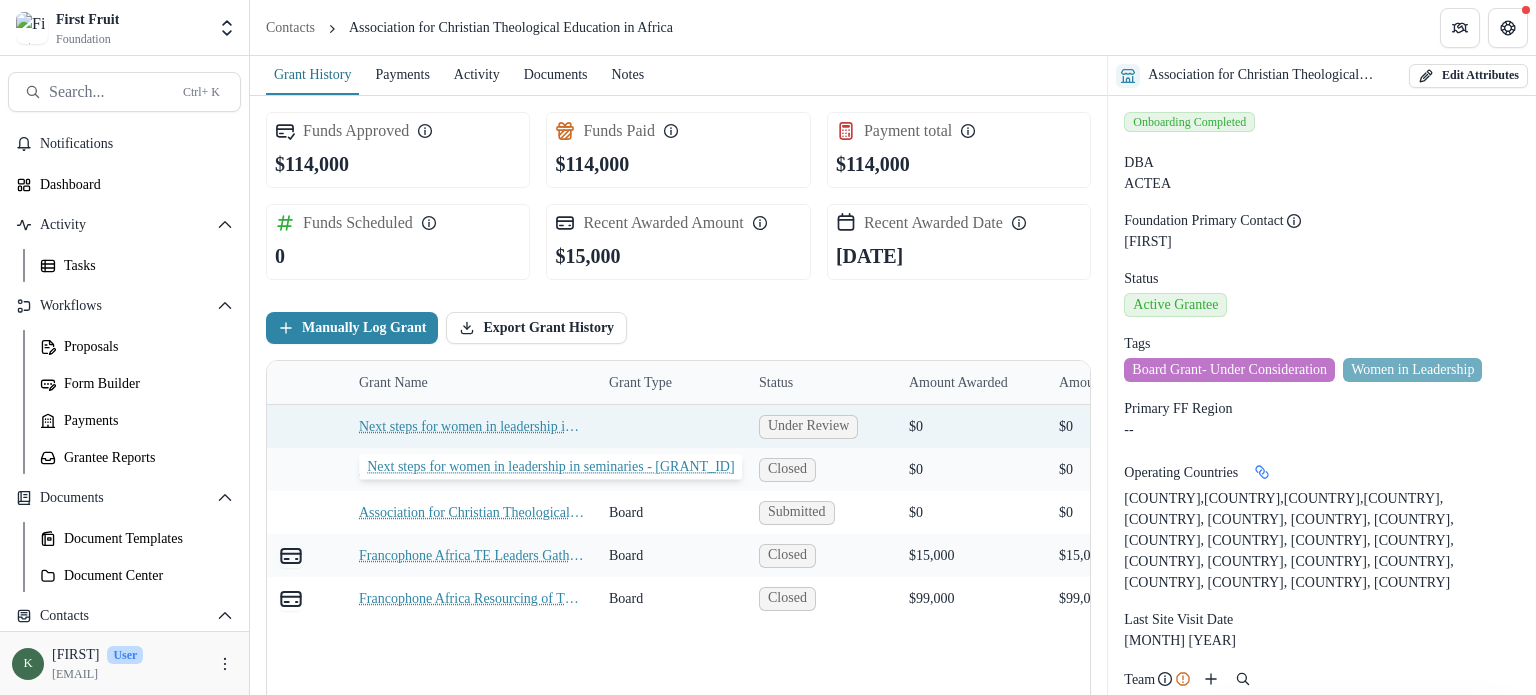 click on "Next steps for women in leadership in seminaries - [GRANT_ID]" at bounding box center (472, 426) 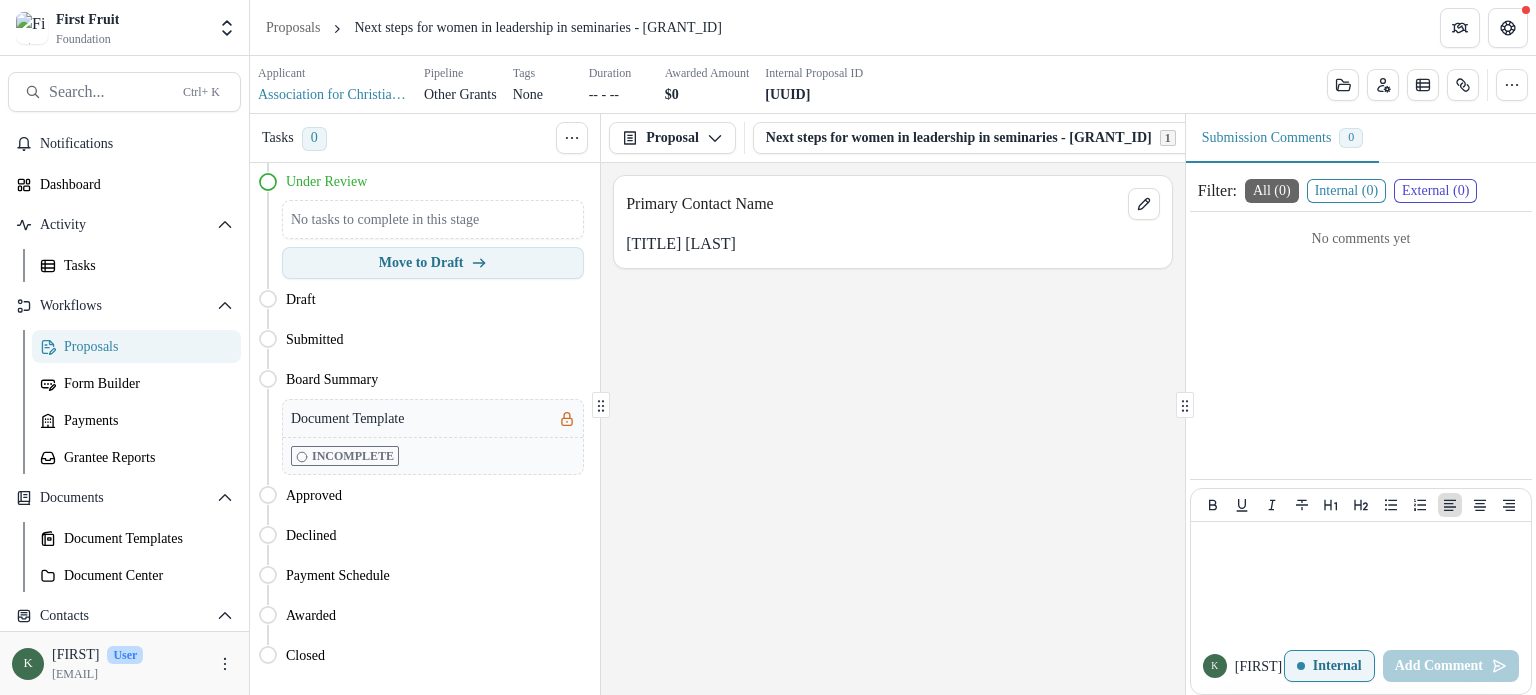 click on "[TITLE] [LAST]" at bounding box center (893, 244) 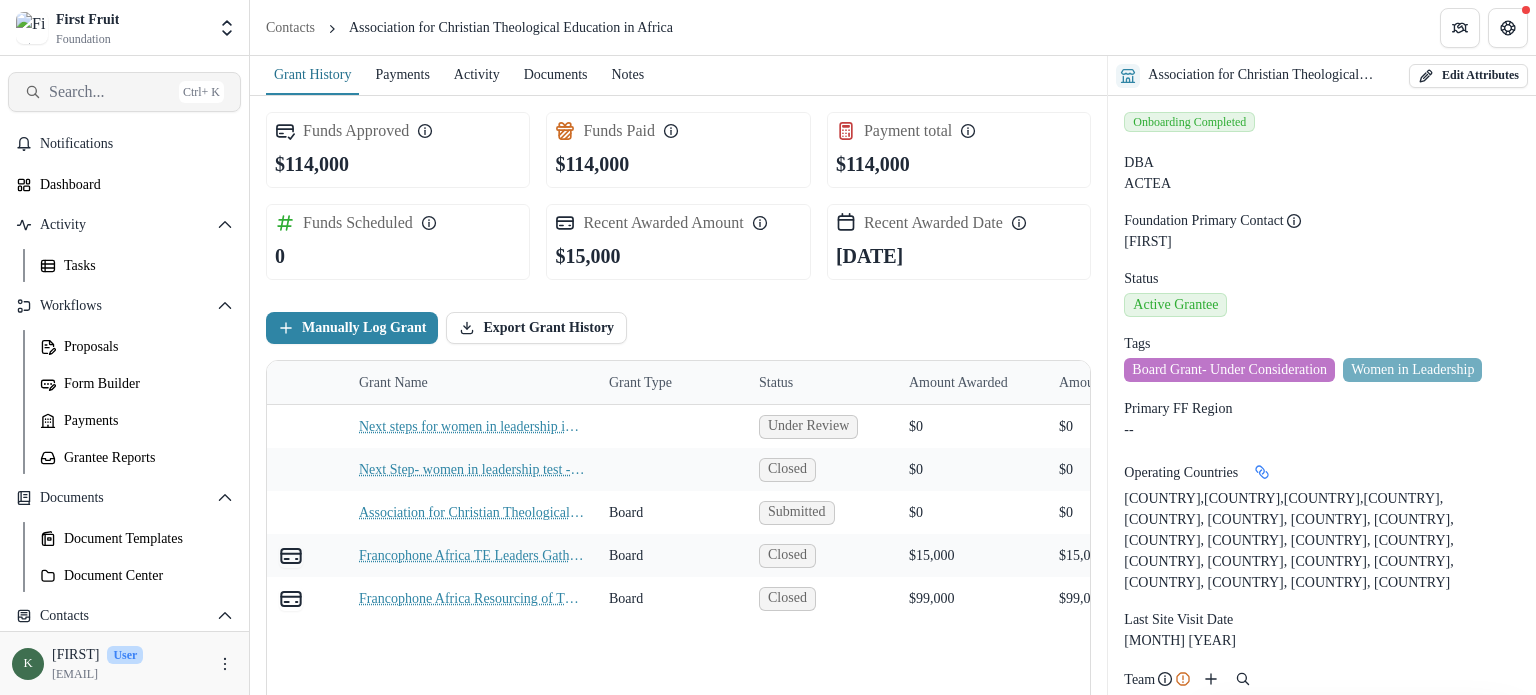 click on "Search..." at bounding box center (110, 91) 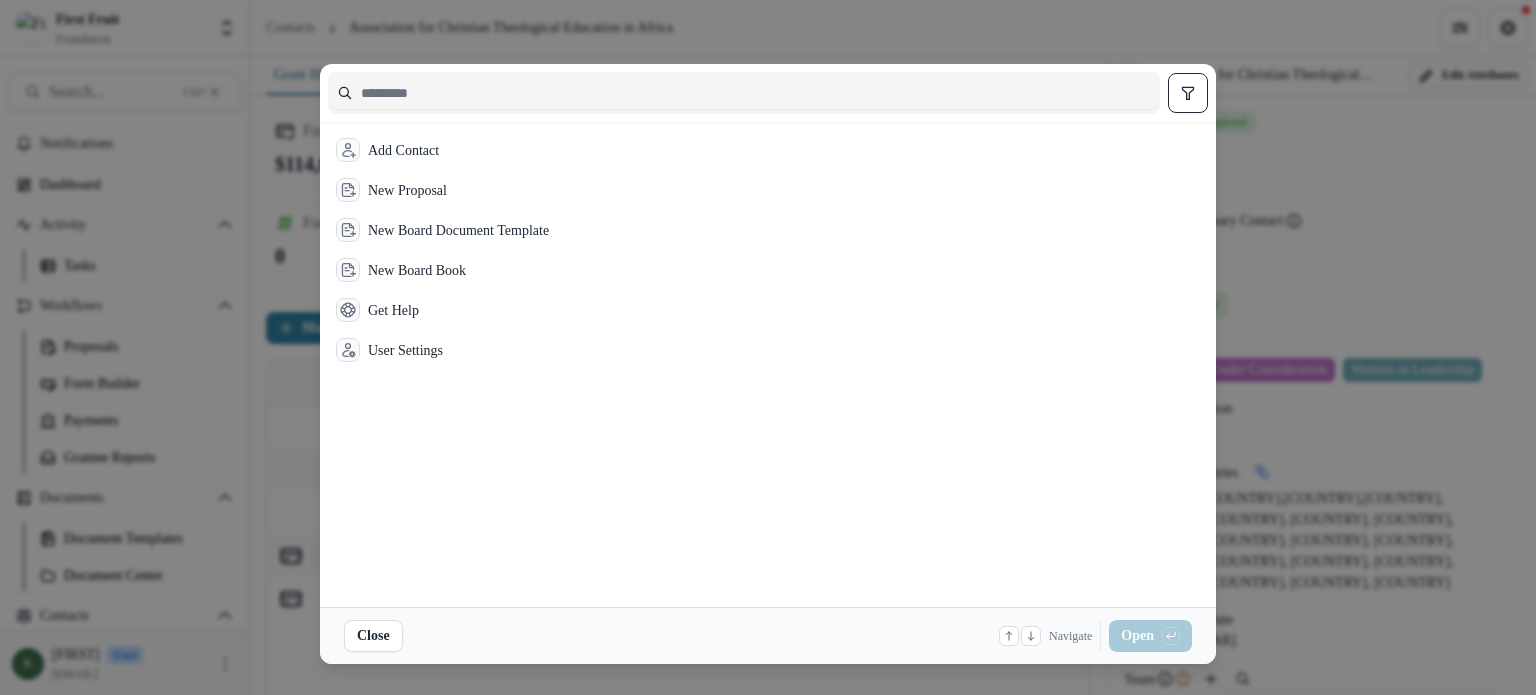 click at bounding box center (744, 93) 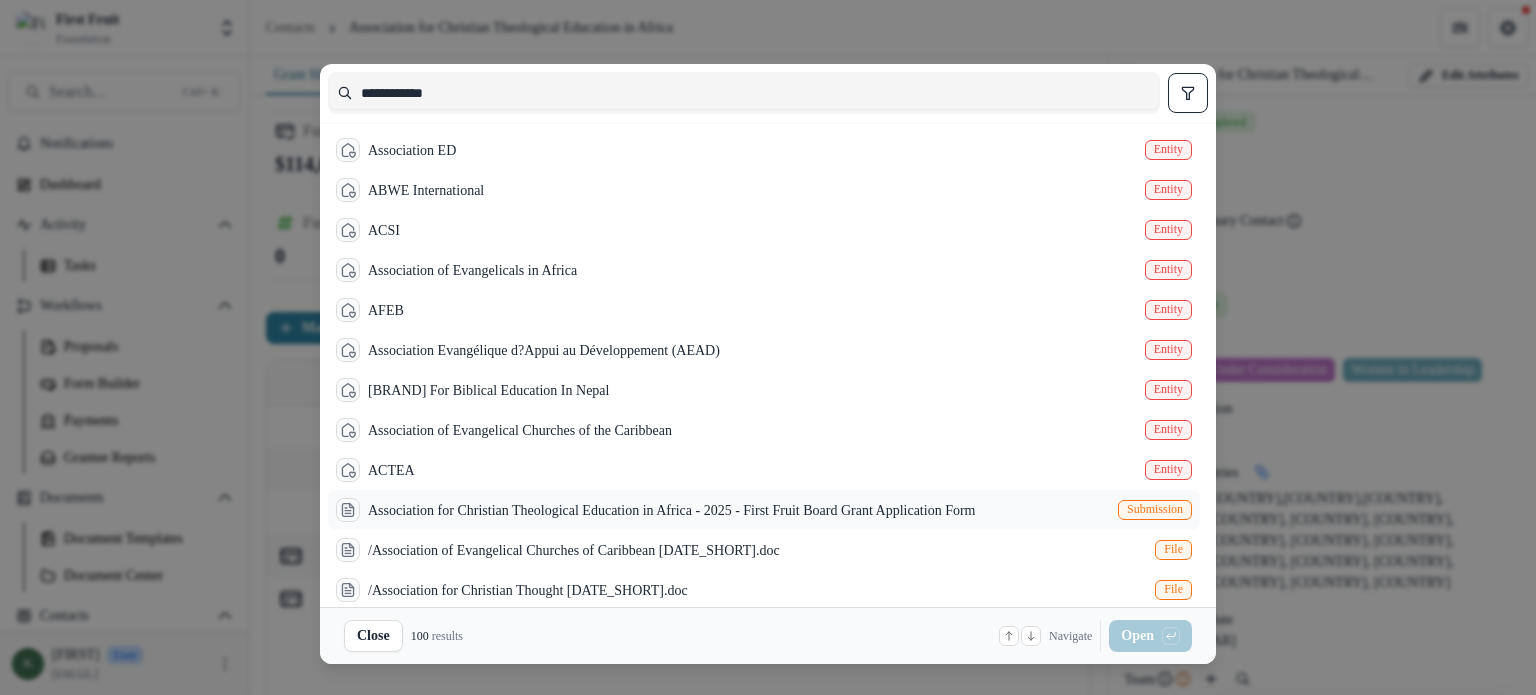 type on "**********" 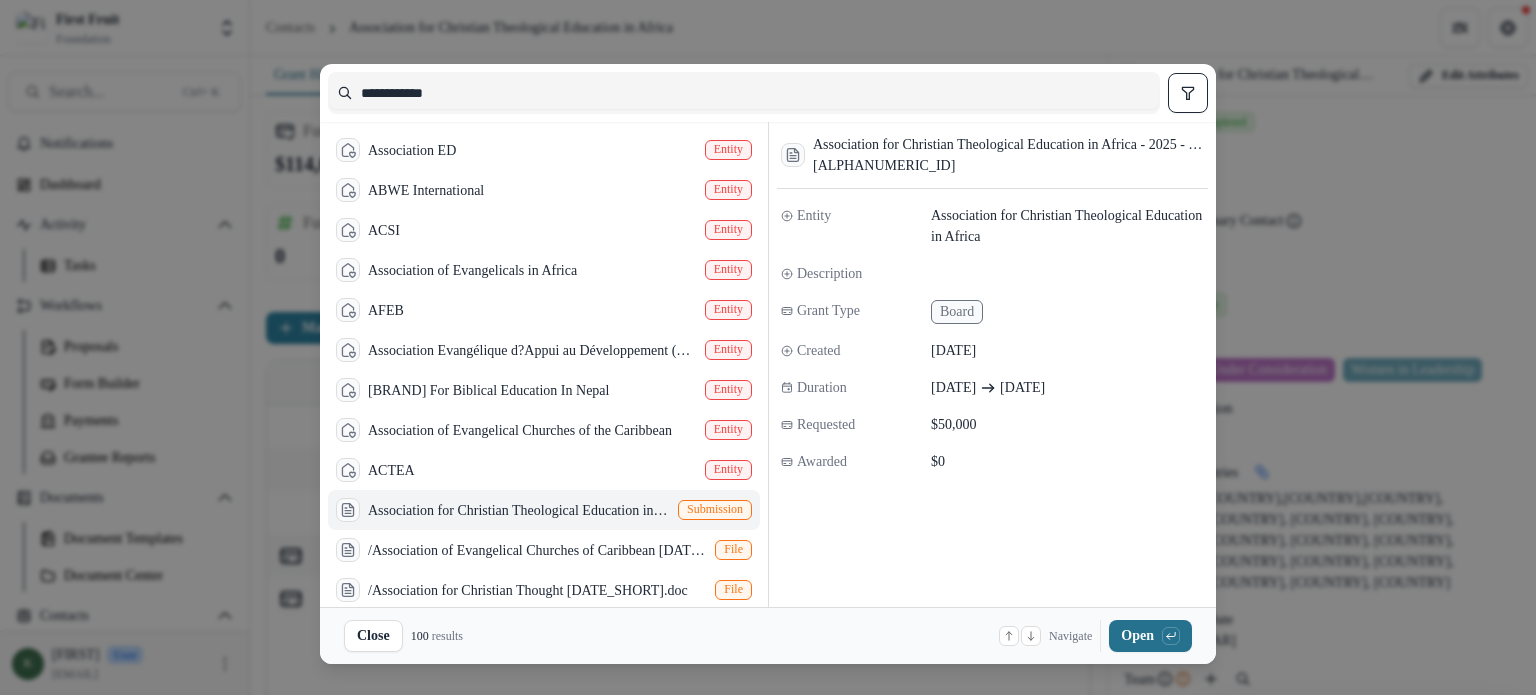 click on "Open with enter key" at bounding box center (1150, 636) 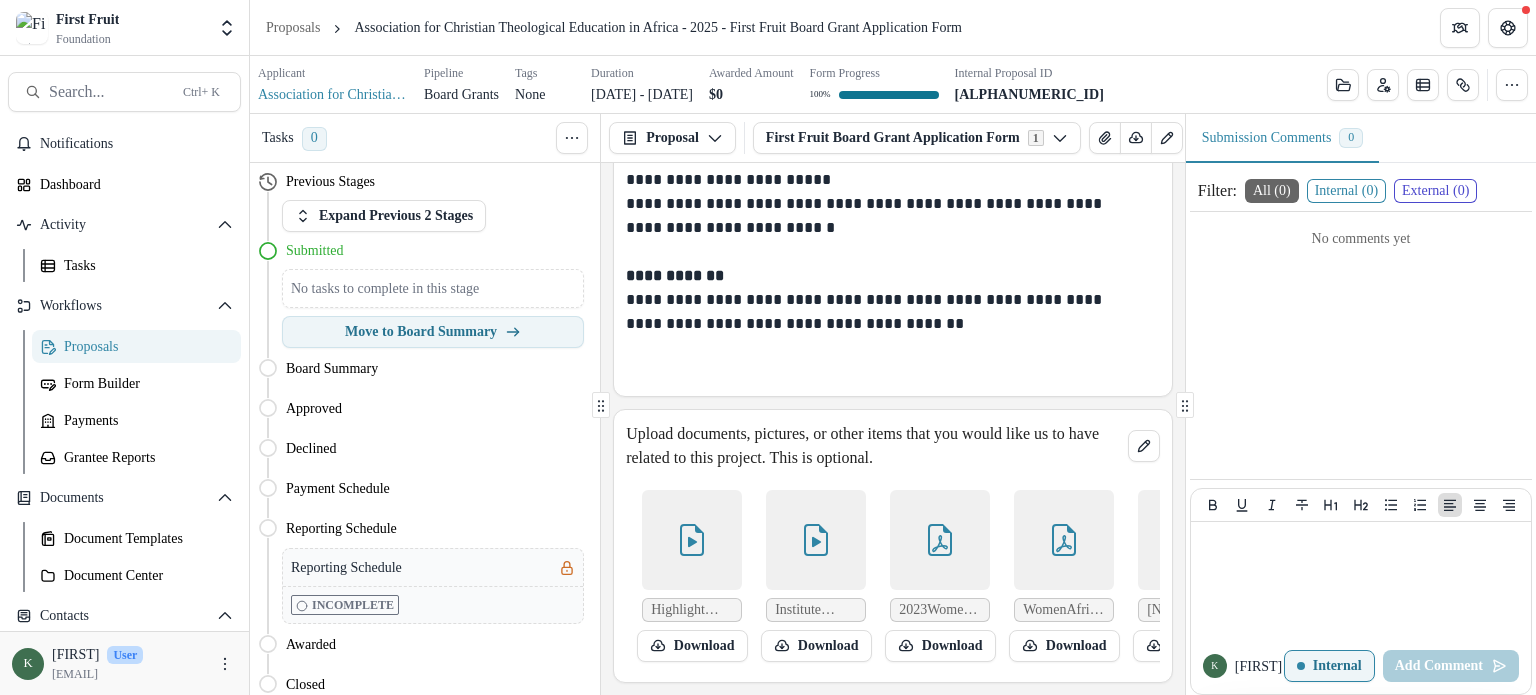 scroll, scrollTop: 15034, scrollLeft: 0, axis: vertical 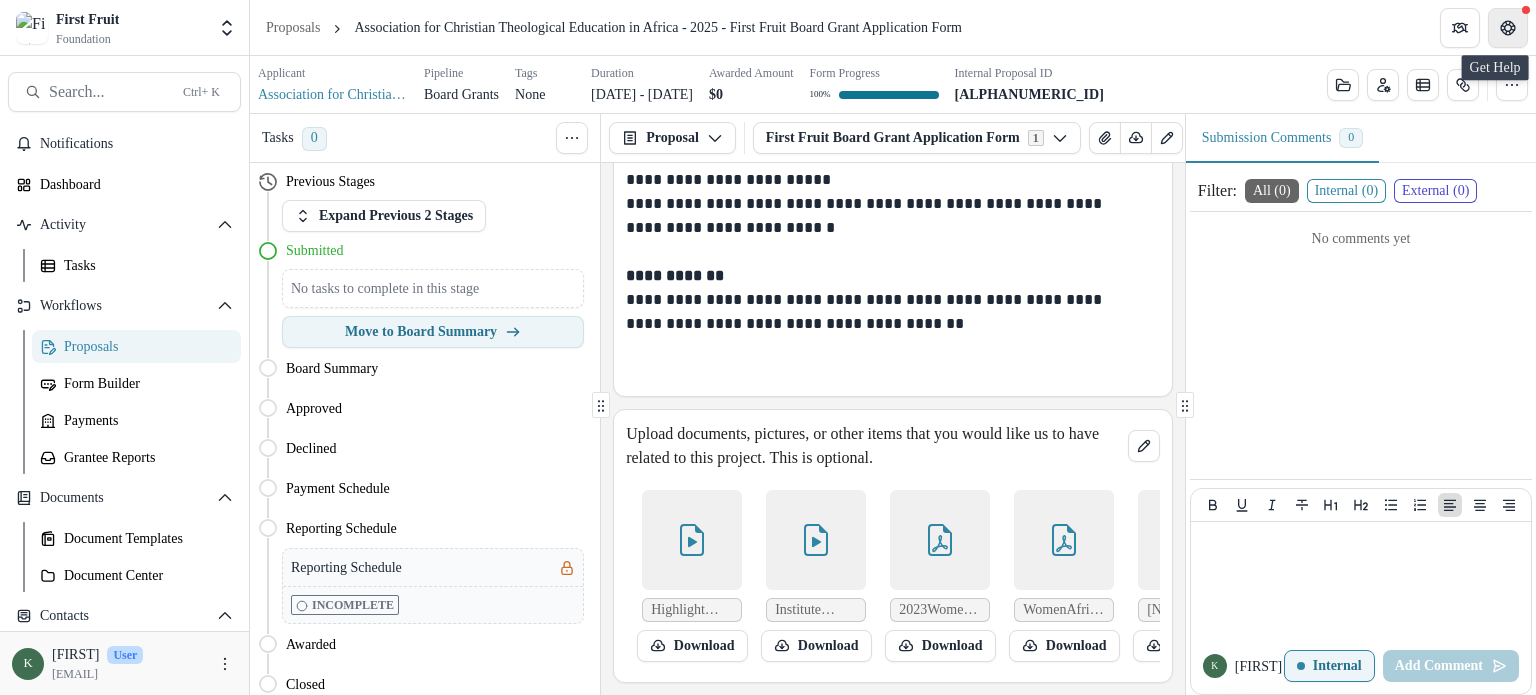 click at bounding box center (1508, 28) 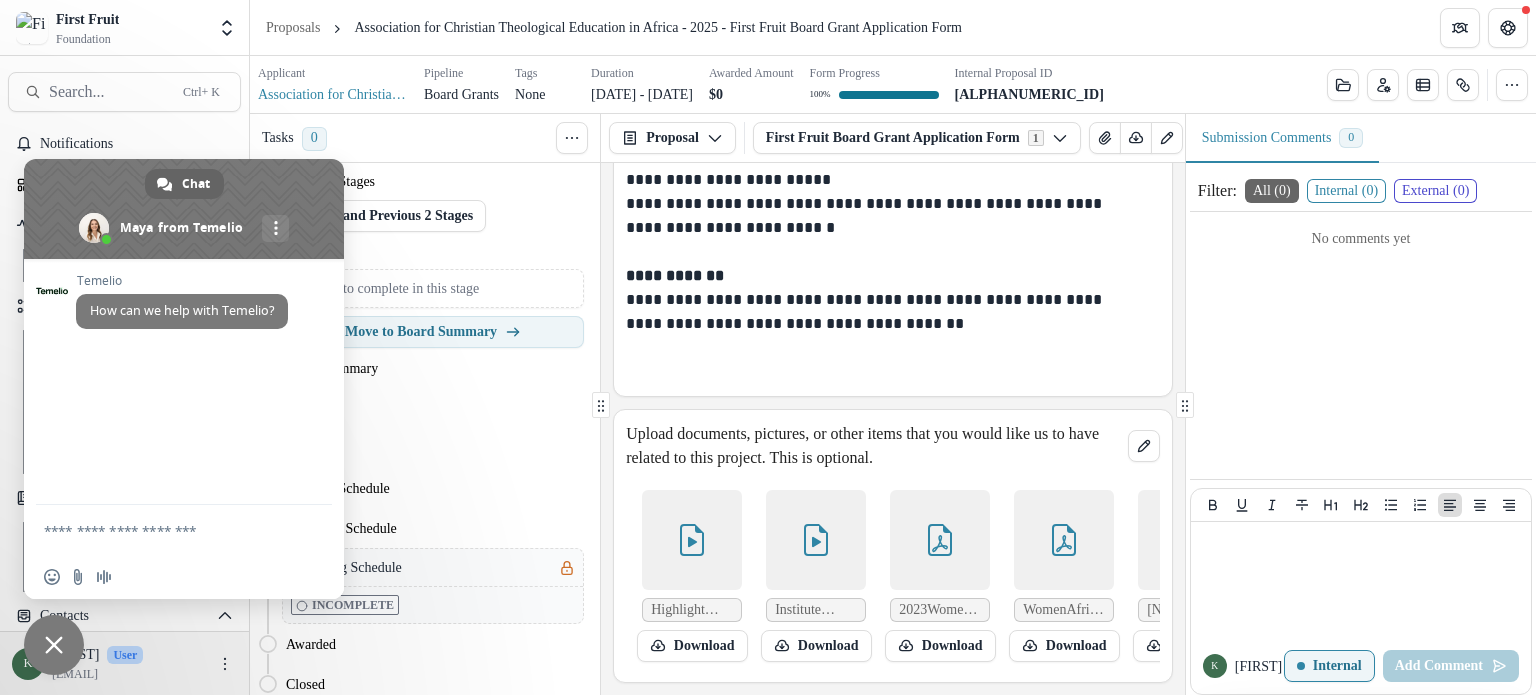 click on "Proposals Association for Christian Theological Education in Africa - 2025 - First Fruit Board Grant Application Form" at bounding box center [893, 27] 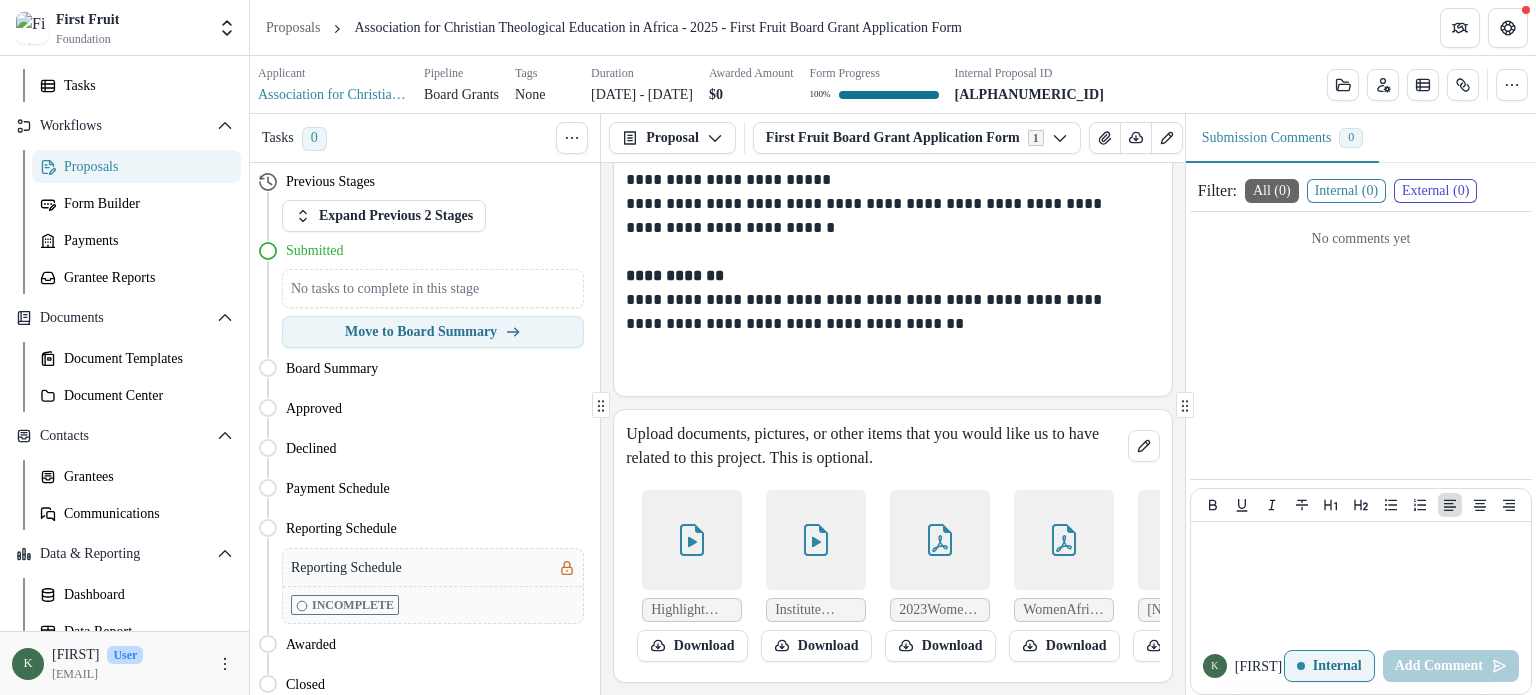 scroll, scrollTop: 183, scrollLeft: 0, axis: vertical 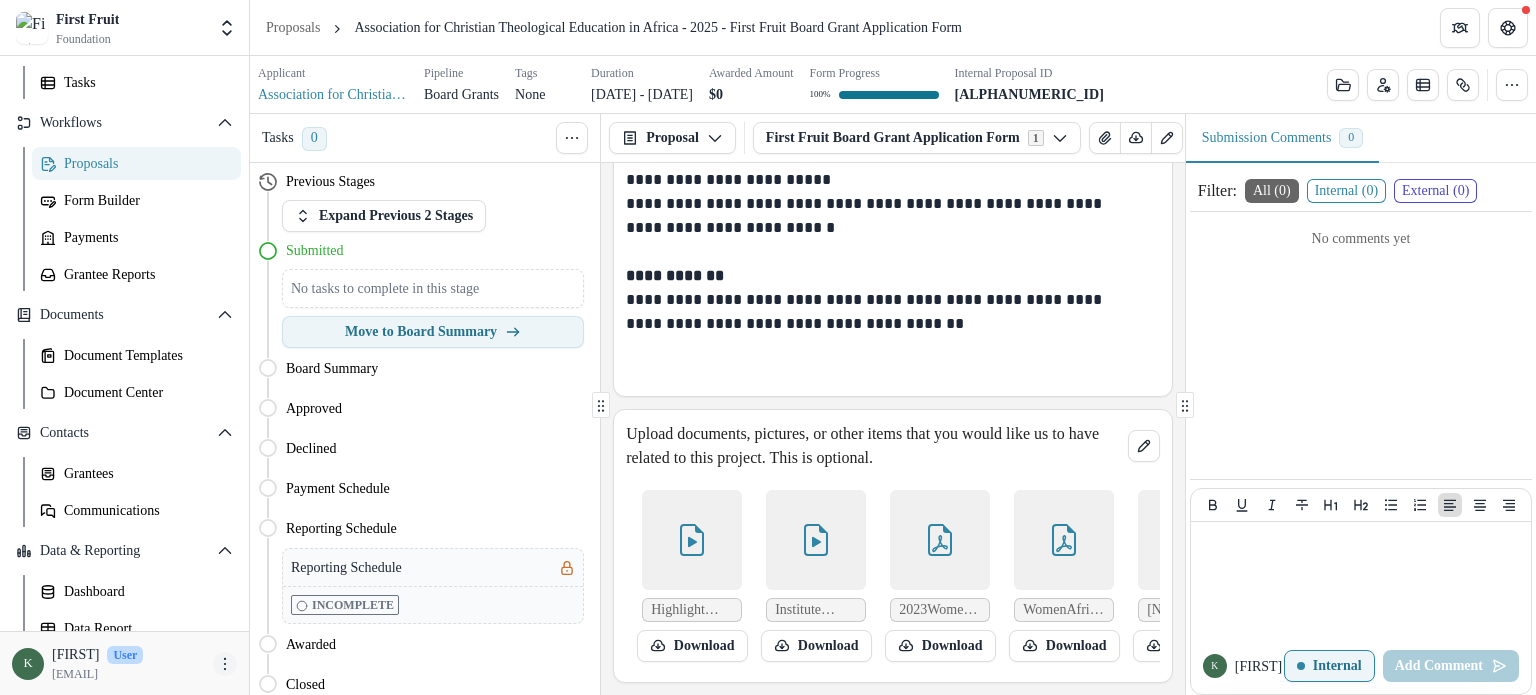 click at bounding box center (225, 664) 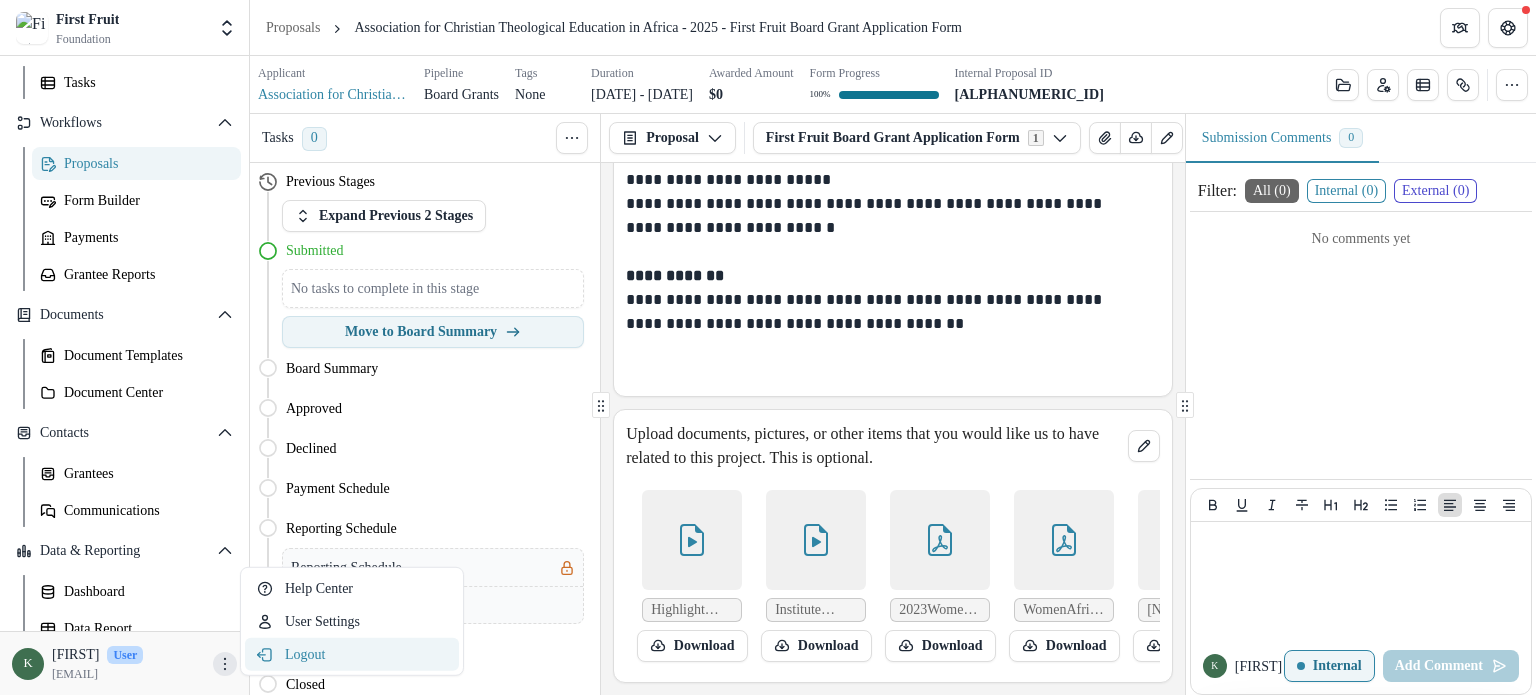 click on "Logout" at bounding box center (352, 654) 